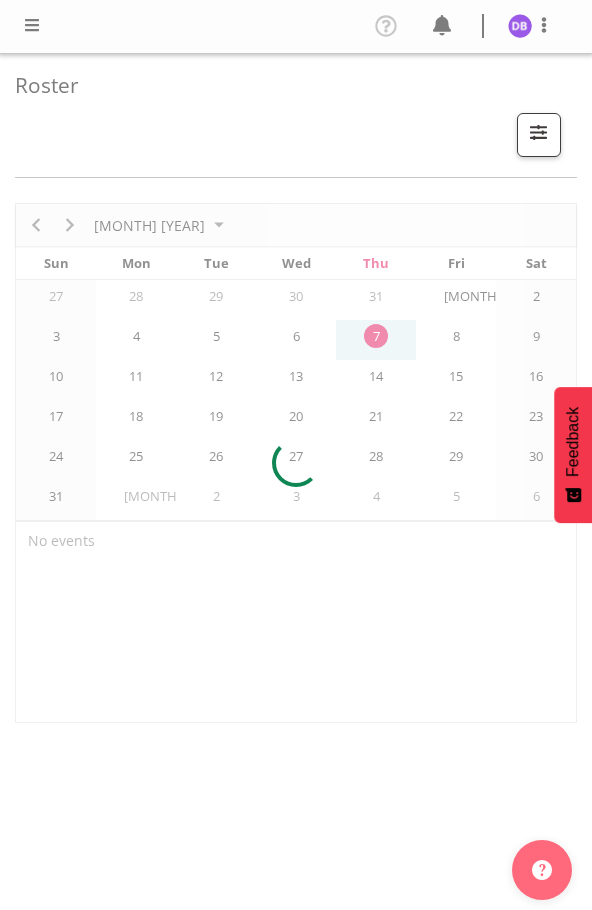 scroll, scrollTop: 0, scrollLeft: 0, axis: both 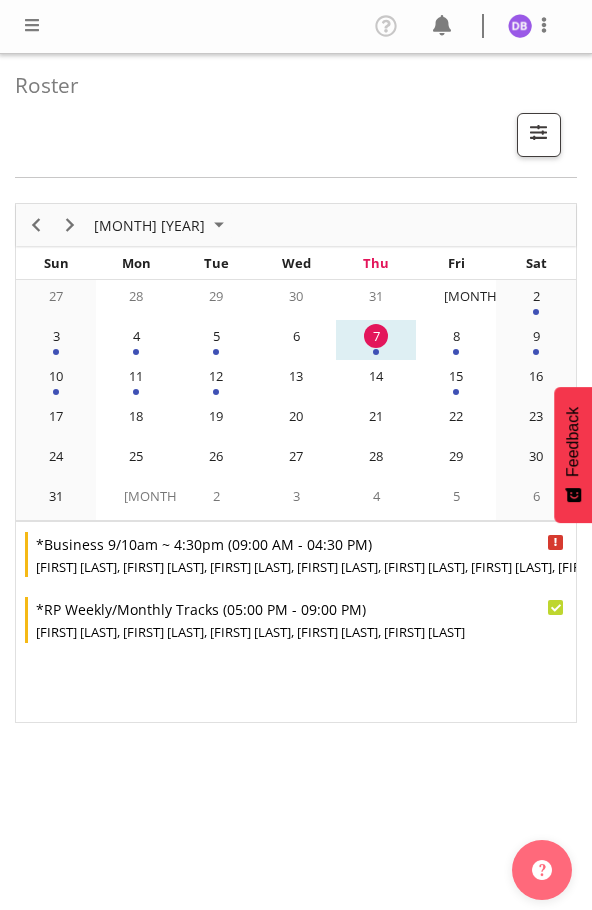 click at bounding box center (32, 25) 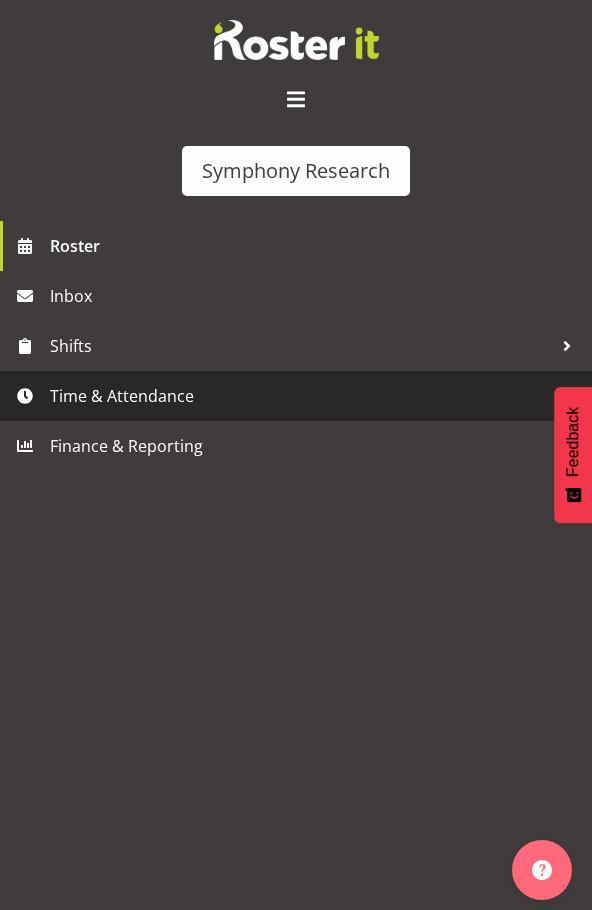 click on "Time & Attendance" at bounding box center (301, 396) 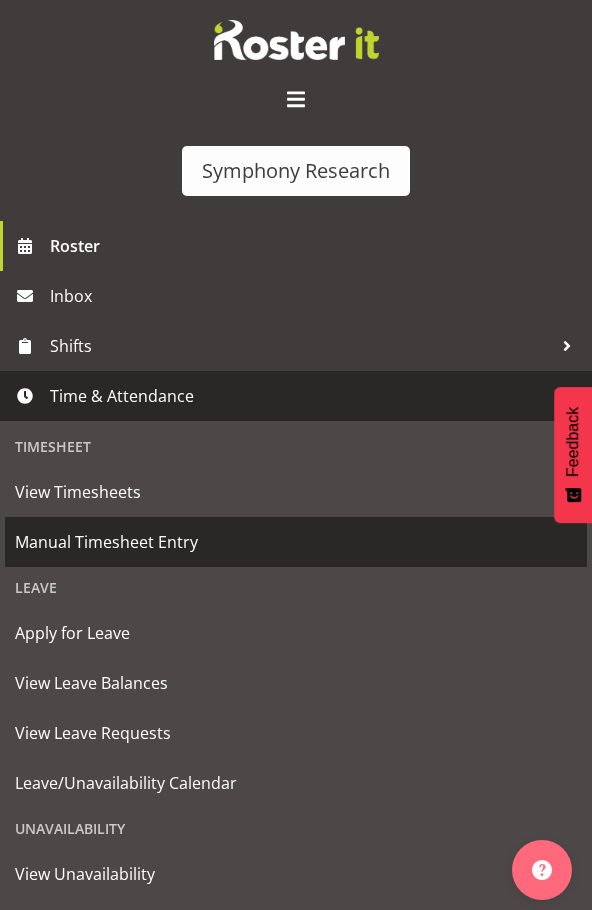 click on "Manual Timesheet Entry" at bounding box center (296, 542) 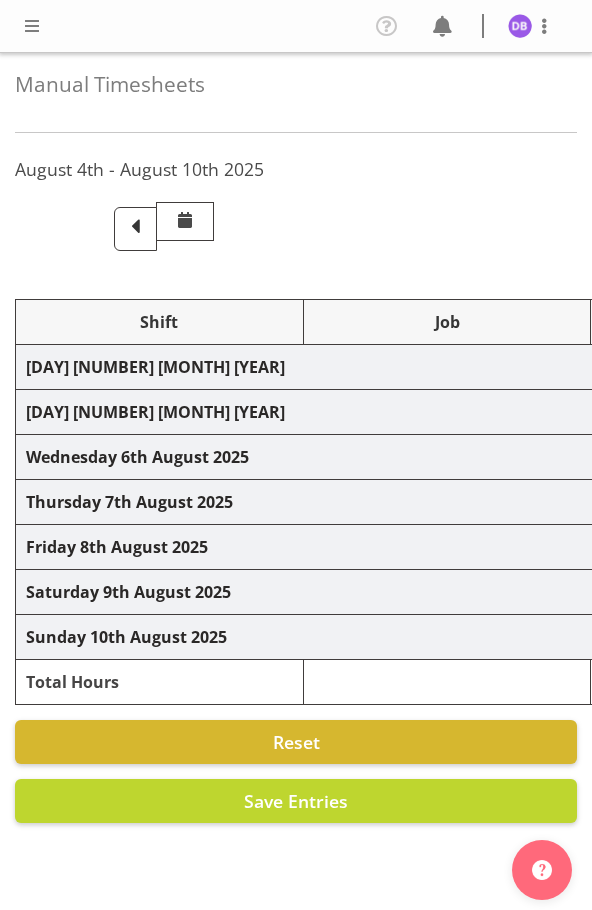 scroll, scrollTop: 0, scrollLeft: 0, axis: both 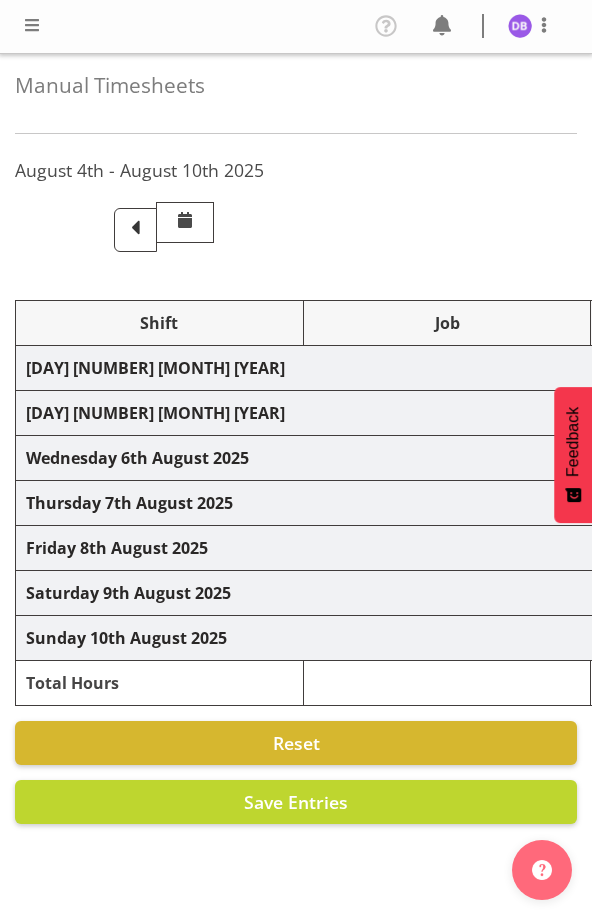 select on "26078" 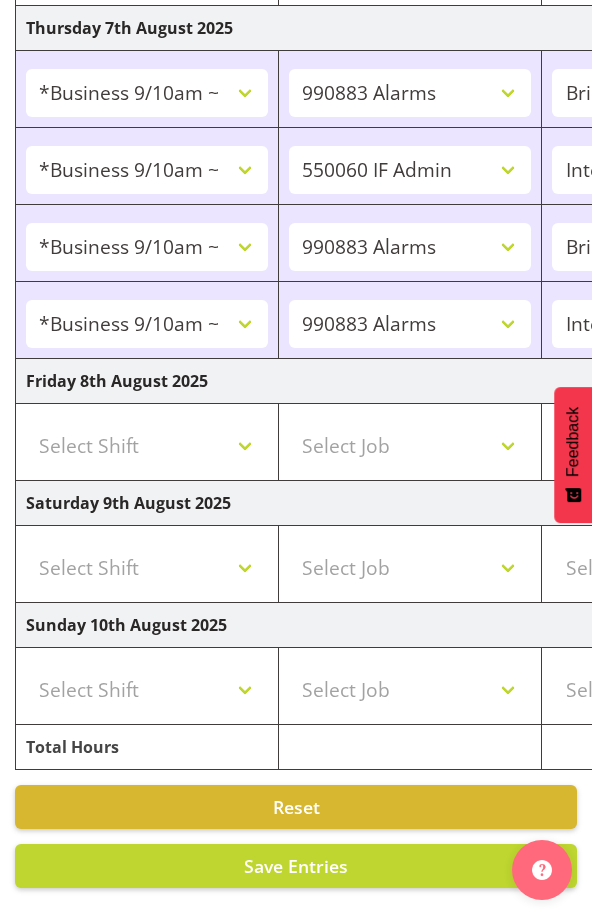 scroll, scrollTop: 883, scrollLeft: 0, axis: vertical 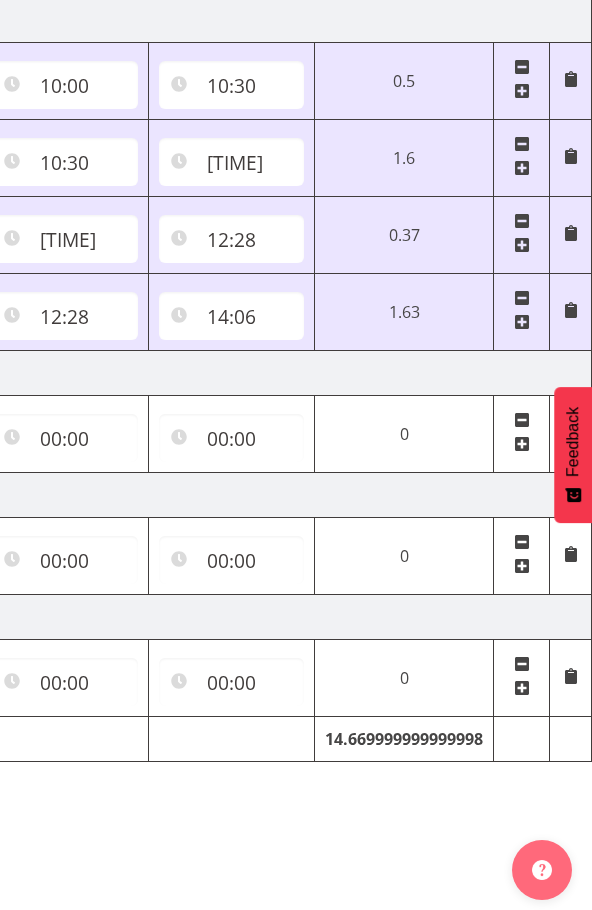 click at bounding box center [522, 322] 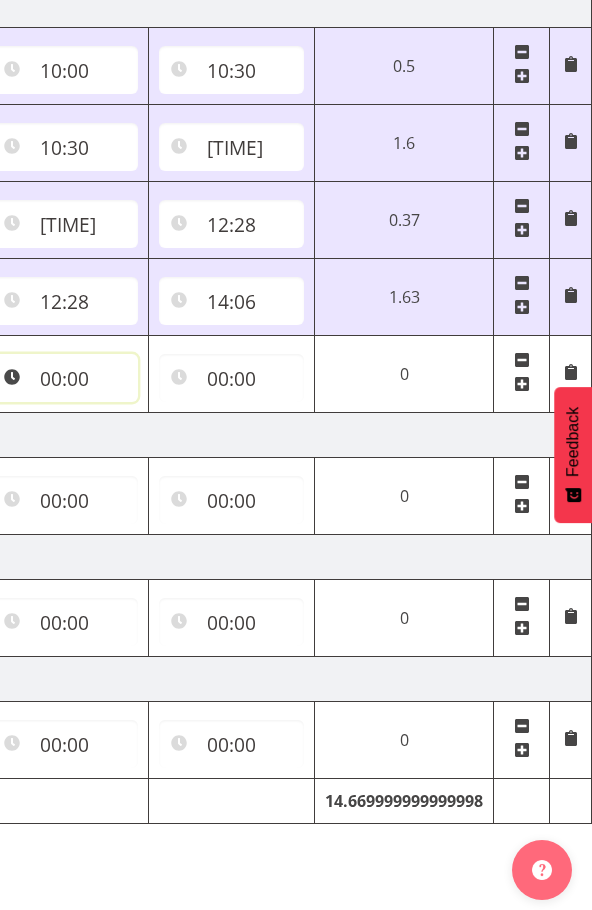 click on "00:00" at bounding box center (65, 378) 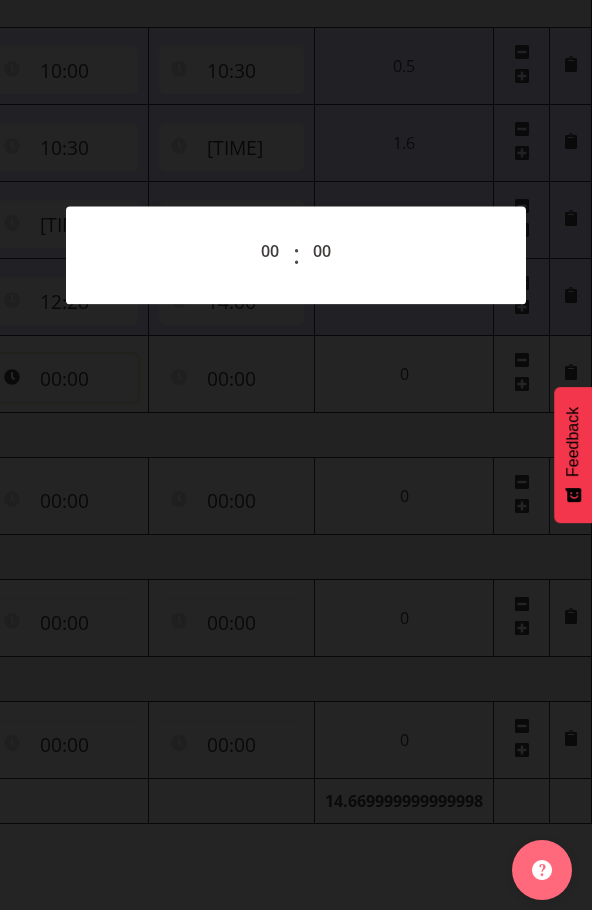 scroll, scrollTop: 0, scrollLeft: 808, axis: horizontal 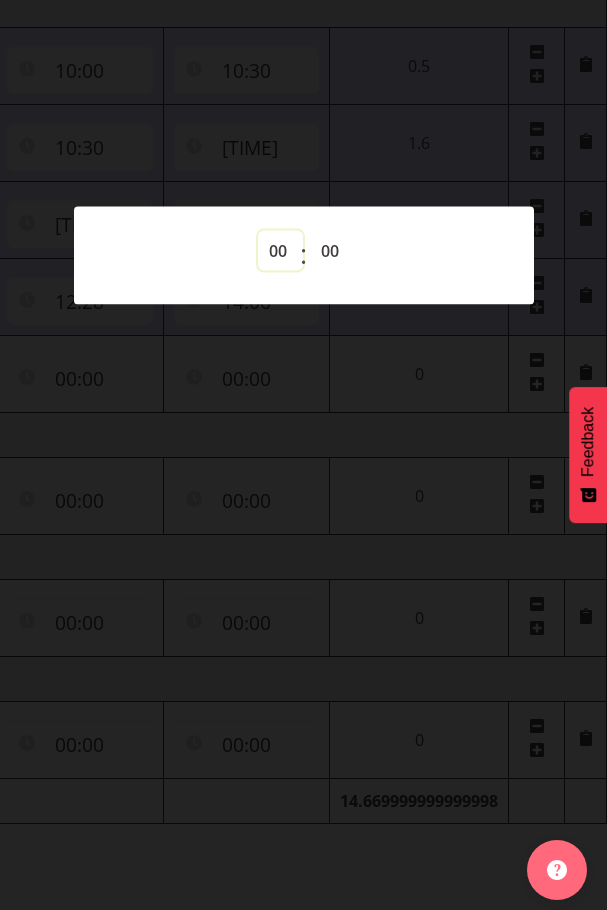 click on "00   01   02   03   04   05   06   07   08   09   10   11   12   13   14   15   16   17   18   19   20   21   22   23" at bounding box center [280, 250] 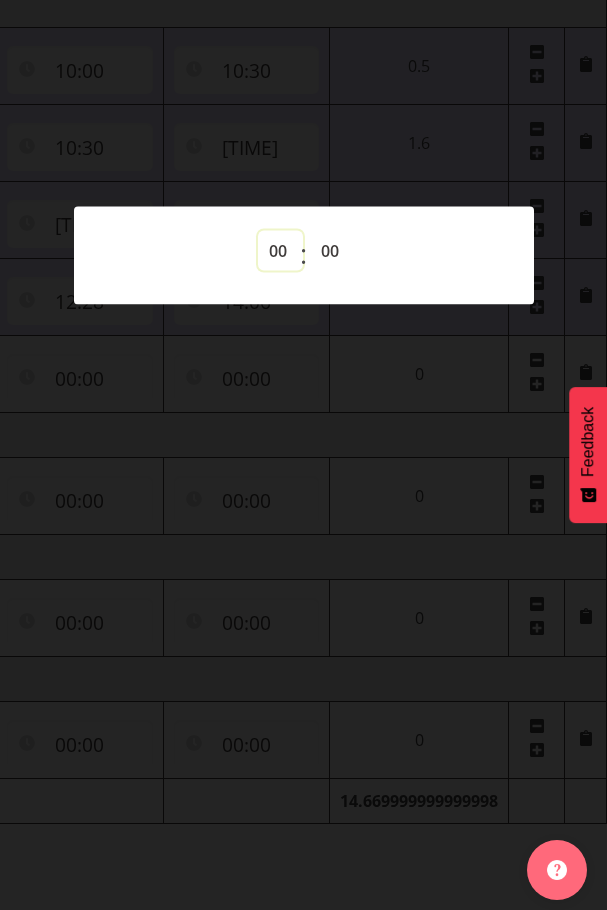 select on "17" 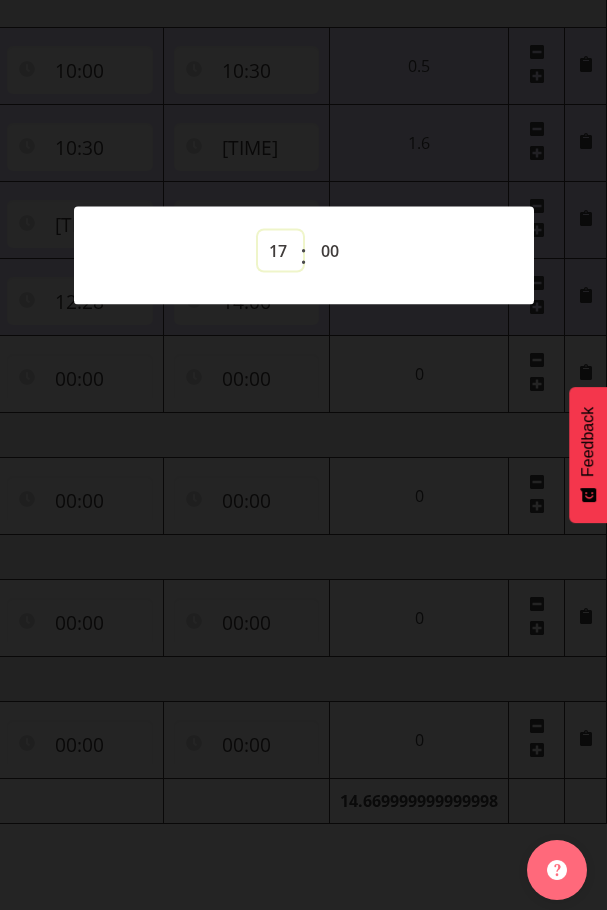click on "00   01   02   03   04   05   06   07   08   09   10   11   12   13   14   15   16   17   18   19   20   21   22   23" at bounding box center [280, 250] 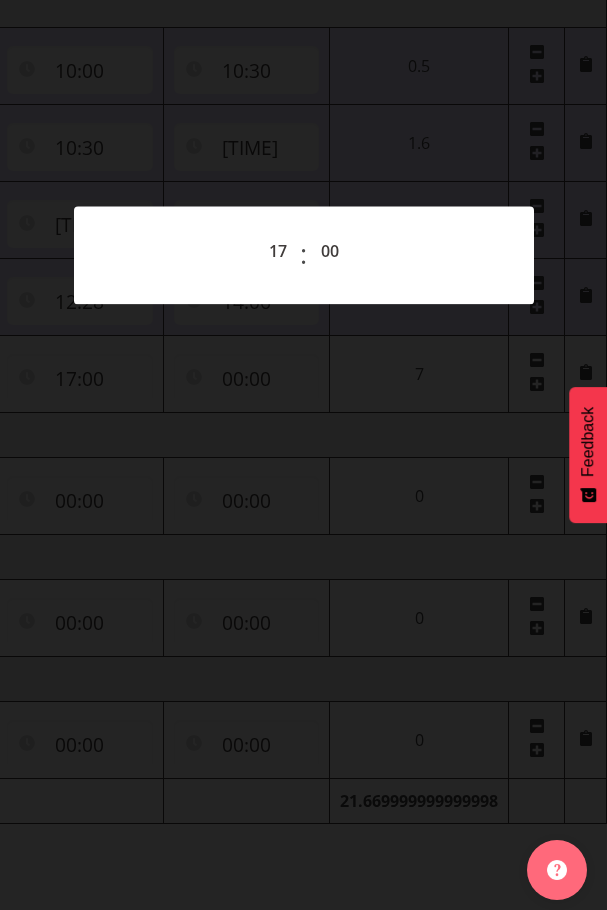click at bounding box center (303, 455) 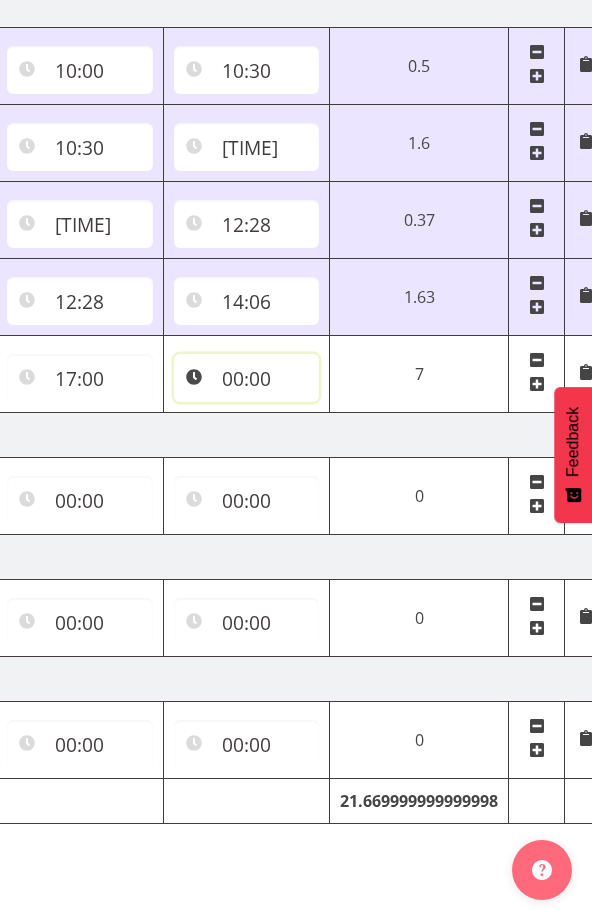 click on "00:00" at bounding box center (247, 378) 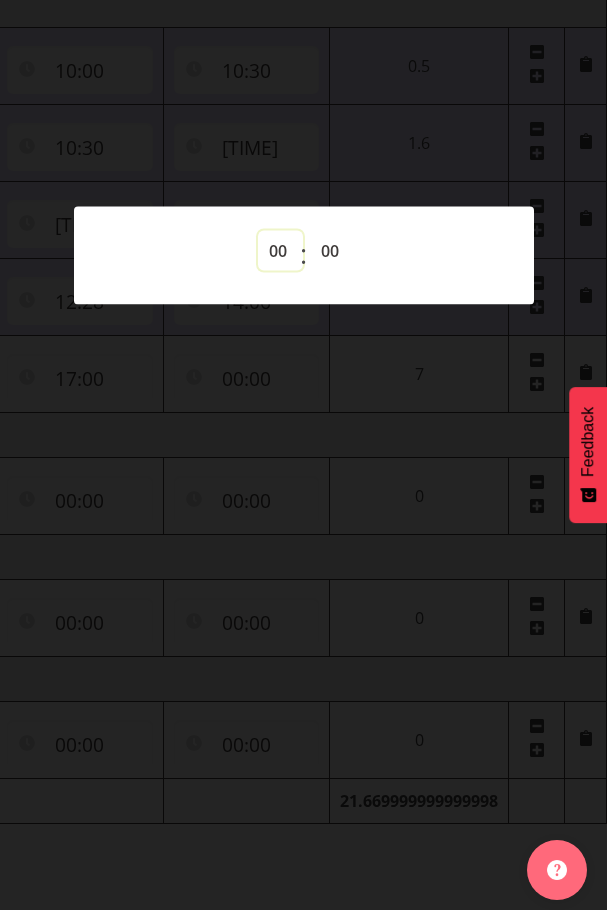 click on "00   01   02   03   04   05   06   07   08   09   10   11   12   13   14   15   16   17   18   19   20   21   22   23" at bounding box center [280, 250] 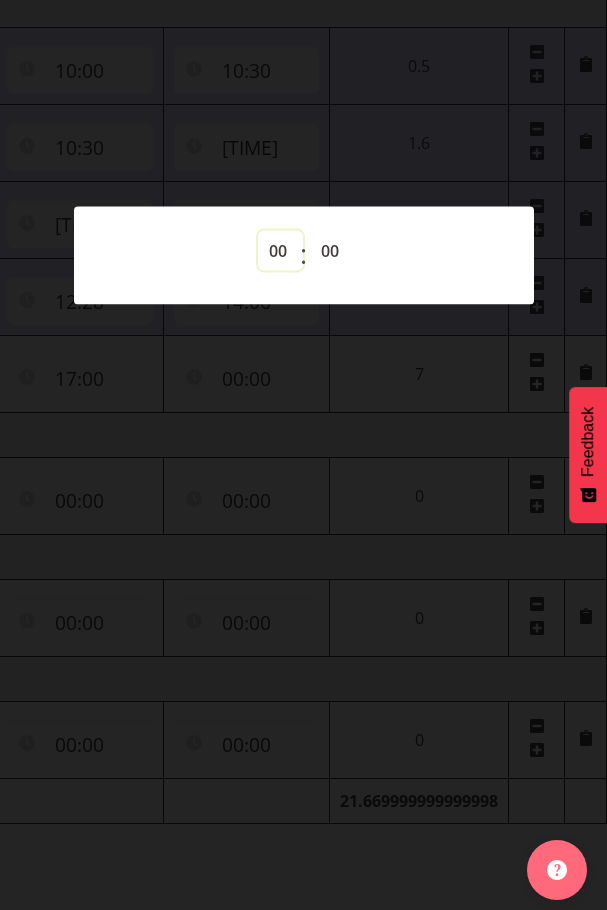 select on "20" 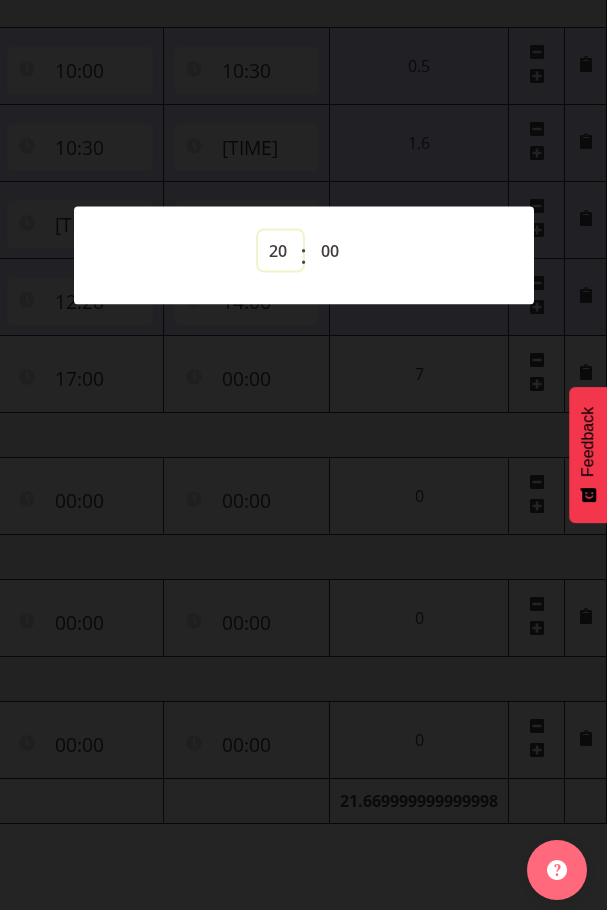 click on "00   01   02   03   04   05   06   07   08   09   10   11   12   13   14   15   16   17   18   19   20   21   22   23" at bounding box center [280, 250] 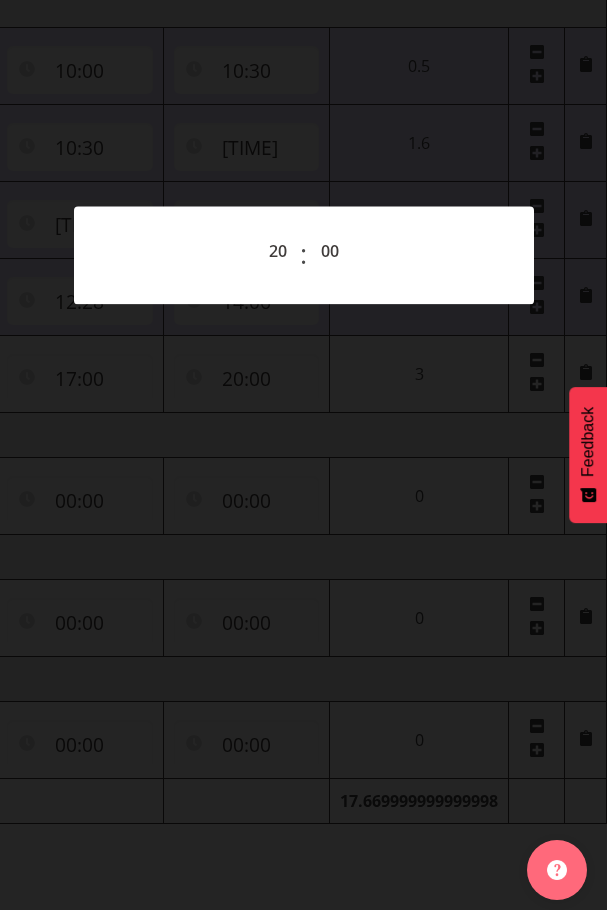 click at bounding box center (303, 455) 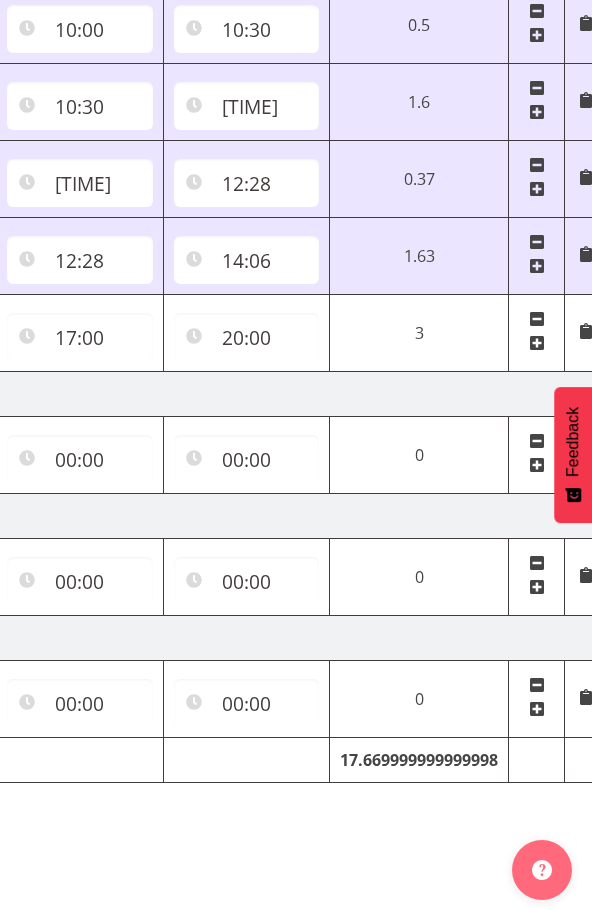 scroll, scrollTop: 960, scrollLeft: 0, axis: vertical 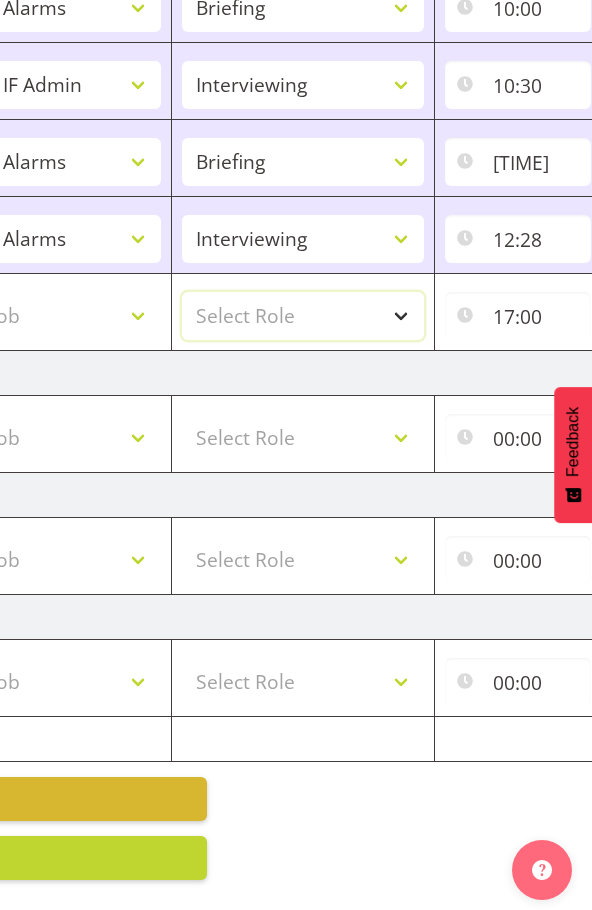 click on "Select Role  Briefing Interviewing" at bounding box center [303, 316] 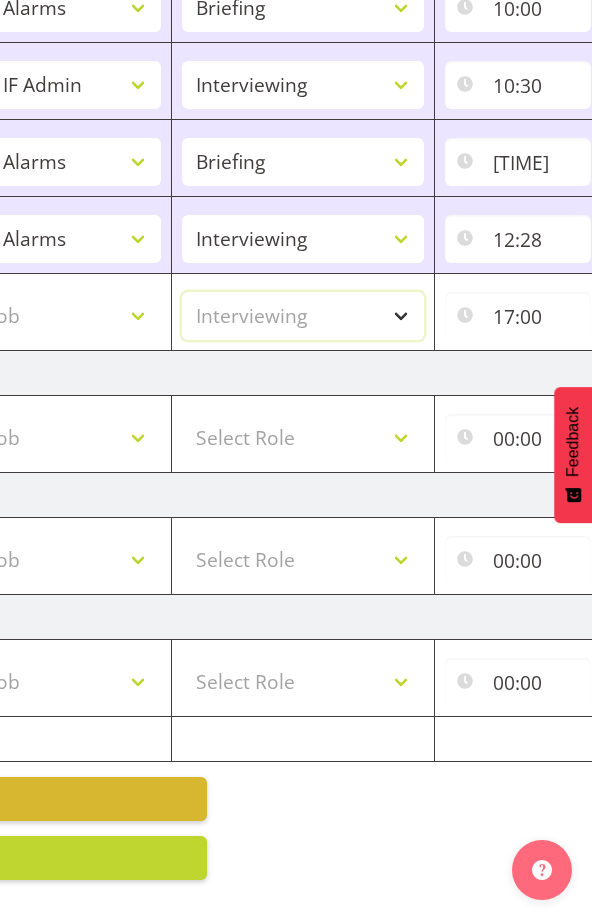 click on "Select Role  Briefing Interviewing" at bounding box center (303, 316) 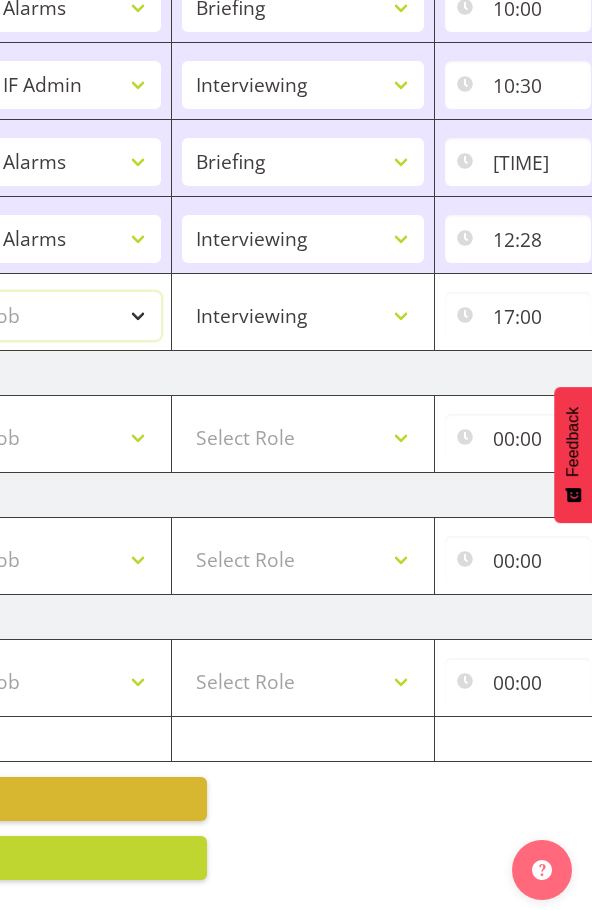 click on "Select Job  550060 IF Admin 553500 BFM Jul - Sep 2025 553502 FMG August 2024 990000 General 990821 Goldrush 2024 990846 Toka Tu Ake 2025 990855 FENZ 990878 CMI Q3 2025 990883 Alarms 990888 Rambo Aug 2025 990890 Mobtest 2025 New 999996 Training 999997 Recruitment & Training 999999 DT" at bounding box center (40, 316) 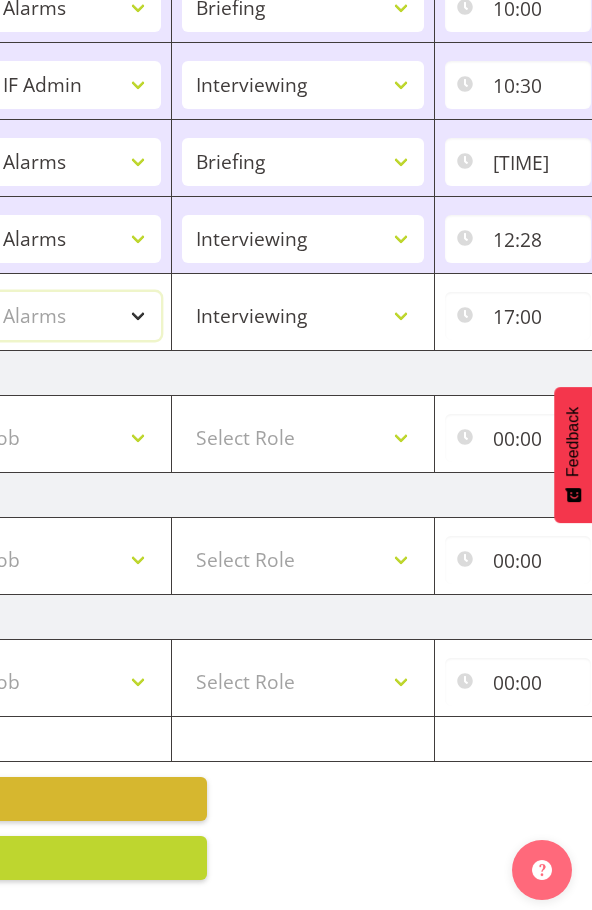 click on "Select Job  550060 IF Admin 553500 BFM Jul - Sep 2025 553502 FMG August 2024 990000 General 990821 Goldrush 2024 990846 Toka Tu Ake 2025 990855 FENZ 990878 CMI Q3 2025 990883 Alarms 990888 Rambo Aug 2025 990890 Mobtest 2025 New 999996 Training 999997 Recruitment & Training 999999 DT" at bounding box center [40, 316] 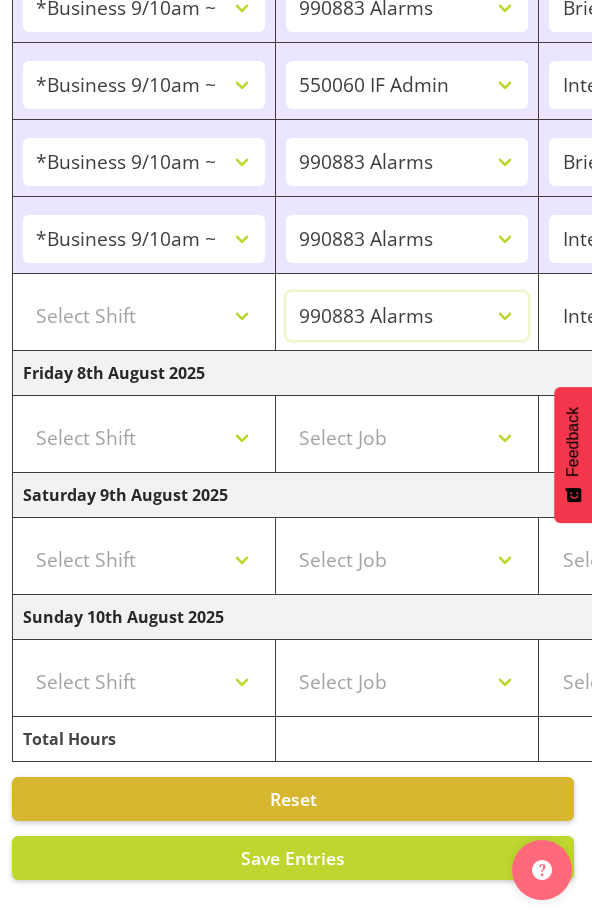 scroll, scrollTop: 0, scrollLeft: 0, axis: both 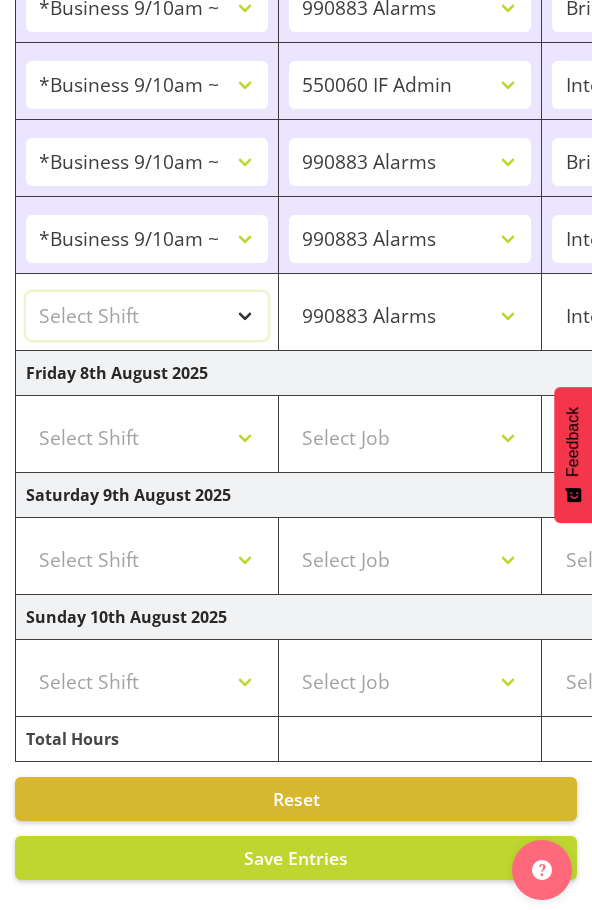 click on "Select Shift  !!Weekend Residential    (Roster IT Shift Label) *Business  9/10am ~ 4:30pm *Business Supervisor *Evening Residential Shift 5-9pm *RP Track  C *RP Track C Weekend *RP Weekly/Monthly Tracks *Supervisor Call Centre *Supervisor Evening *Supervisors & Call Centre Weekend Business 2pm~4:30pm FENZ FENZ Weekend RAMBO Weekend Rambo Test WP Aust briefing/training World Poll Aust  W2 6:30pm~10:30pm World Poll Aust Late 9p~10:30p World Poll Aust Wkend World Poll NZ Briefing/Training Weekend World Poll NZ Training & Briefing/Mocks World Poll Pilot Aust 9:00~10:30pm" at bounding box center (147, 316) 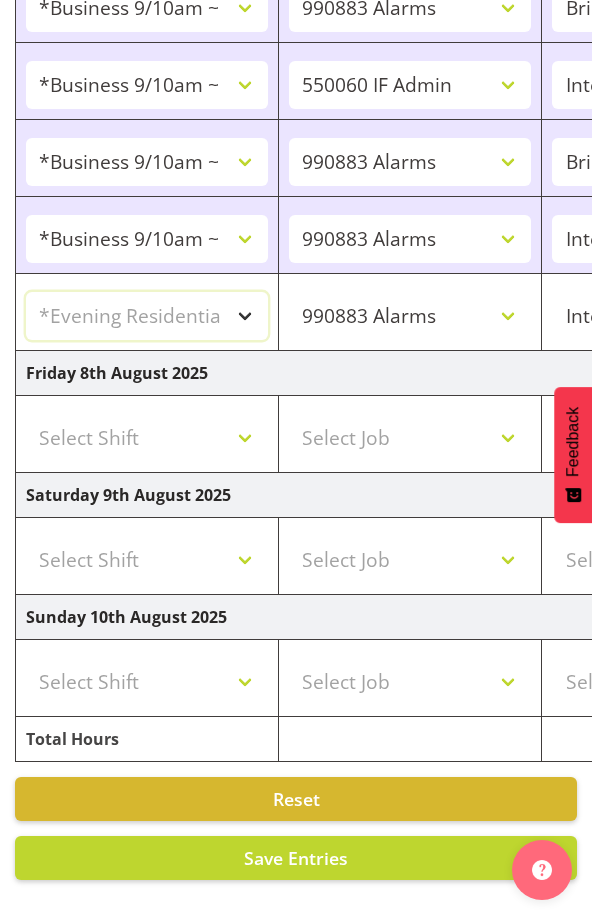 click on "Select Shift  !!Weekend Residential    (Roster IT Shift Label) *Business  9/10am ~ 4:30pm *Business Supervisor *Evening Residential Shift 5-9pm *RP Track  C *RP Track C Weekend *RP Weekly/Monthly Tracks *Supervisor Call Centre *Supervisor Evening *Supervisors & Call Centre Weekend Business 2pm~4:30pm FENZ FENZ Weekend RAMBO Weekend Rambo Test WP Aust briefing/training World Poll Aust  W2 6:30pm~10:30pm World Poll Aust Late 9p~10:30p World Poll Aust Wkend World Poll NZ Briefing/Training Weekend World Poll NZ Training & Briefing/Mocks World Poll Pilot Aust 9:00~10:30pm" at bounding box center (147, 316) 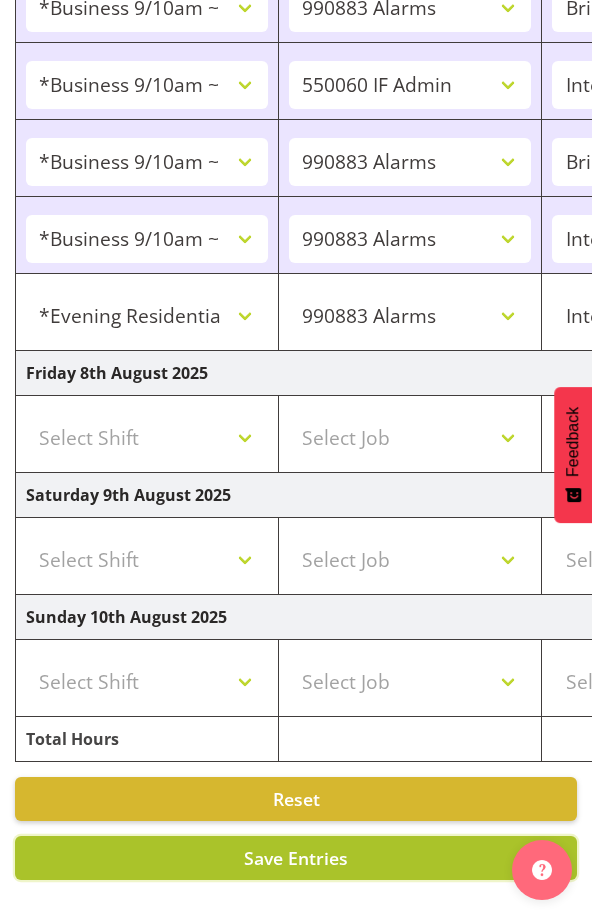 click on "Save
Entries" at bounding box center (296, 858) 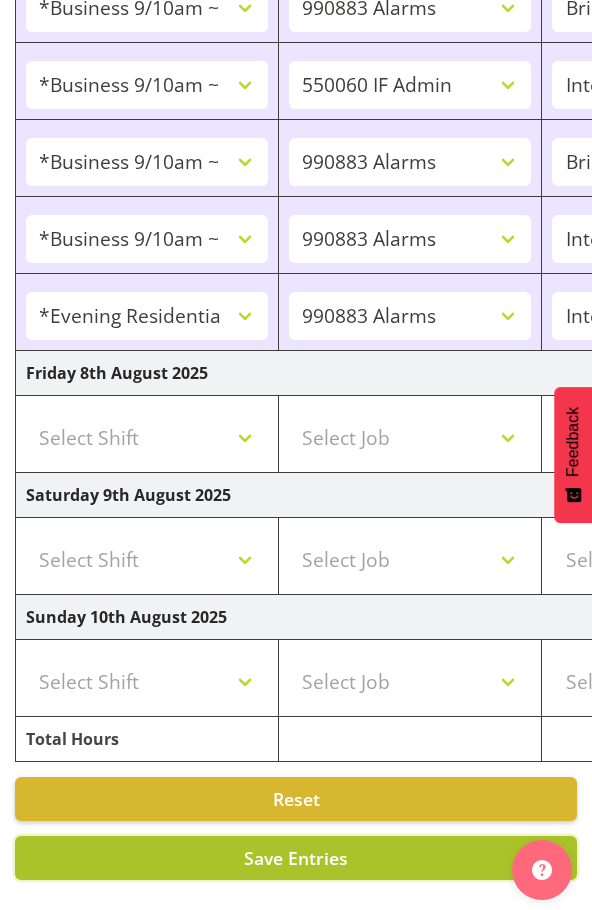 click on "Save
Entries" at bounding box center (296, 858) 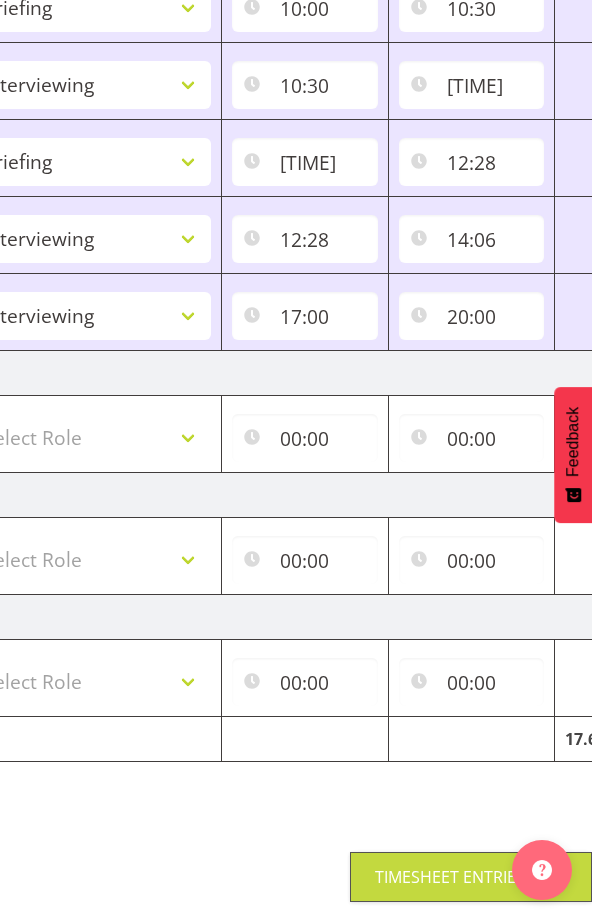 scroll, scrollTop: 0, scrollLeft: 757, axis: horizontal 